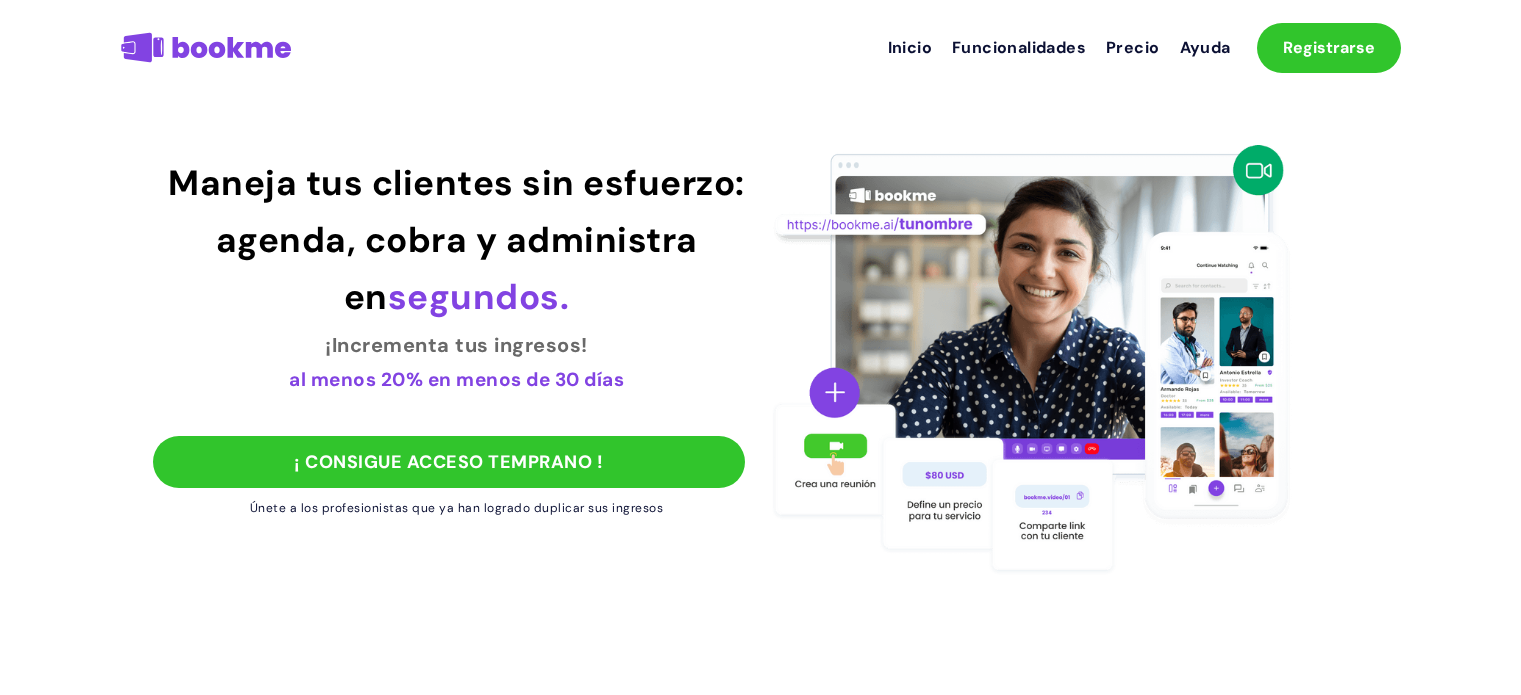 scroll, scrollTop: 0, scrollLeft: 0, axis: both 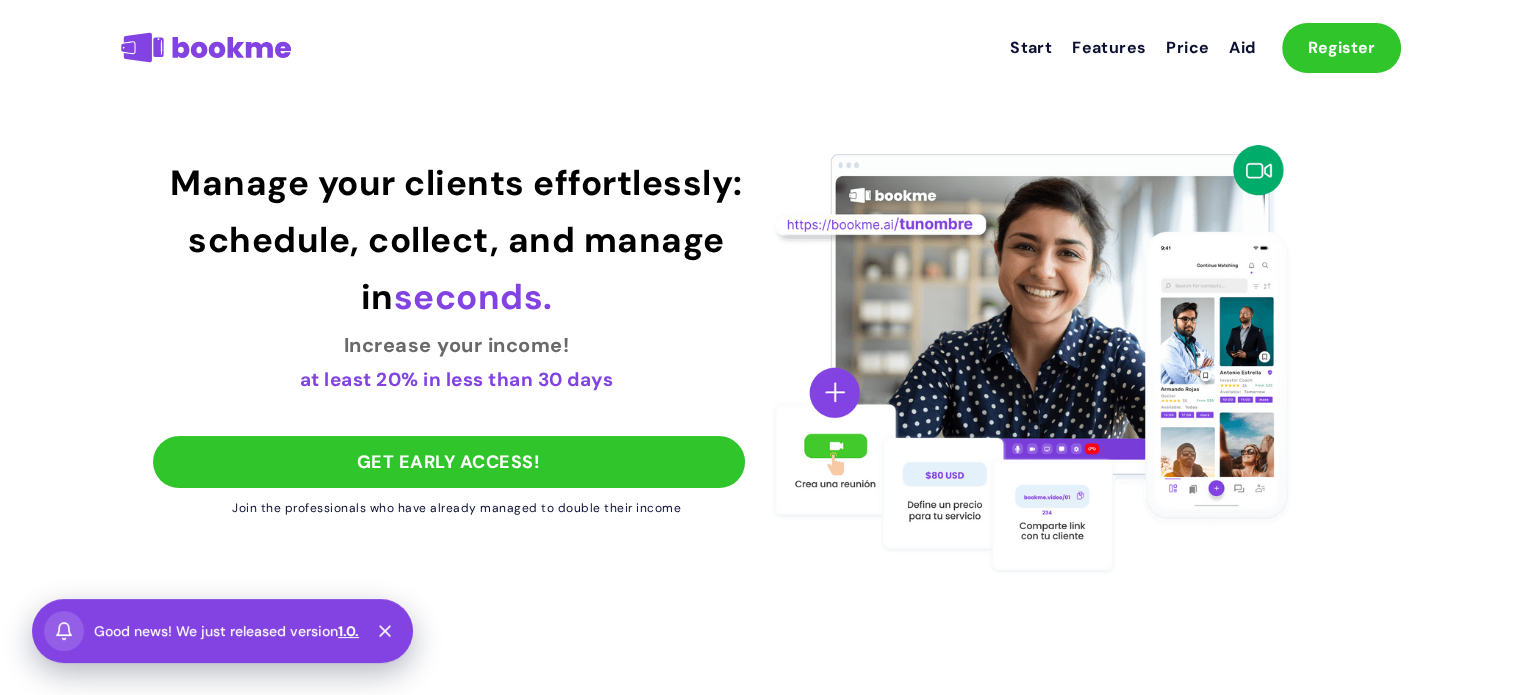 click on "Manage your clients effortlessly: schedule, collect, and manage in  seconds. Increase your income! at least 20% in less than 30 days GET EARLY ACCESS! Join the professionals who have already managed to double their income" at bounding box center (761, 338) 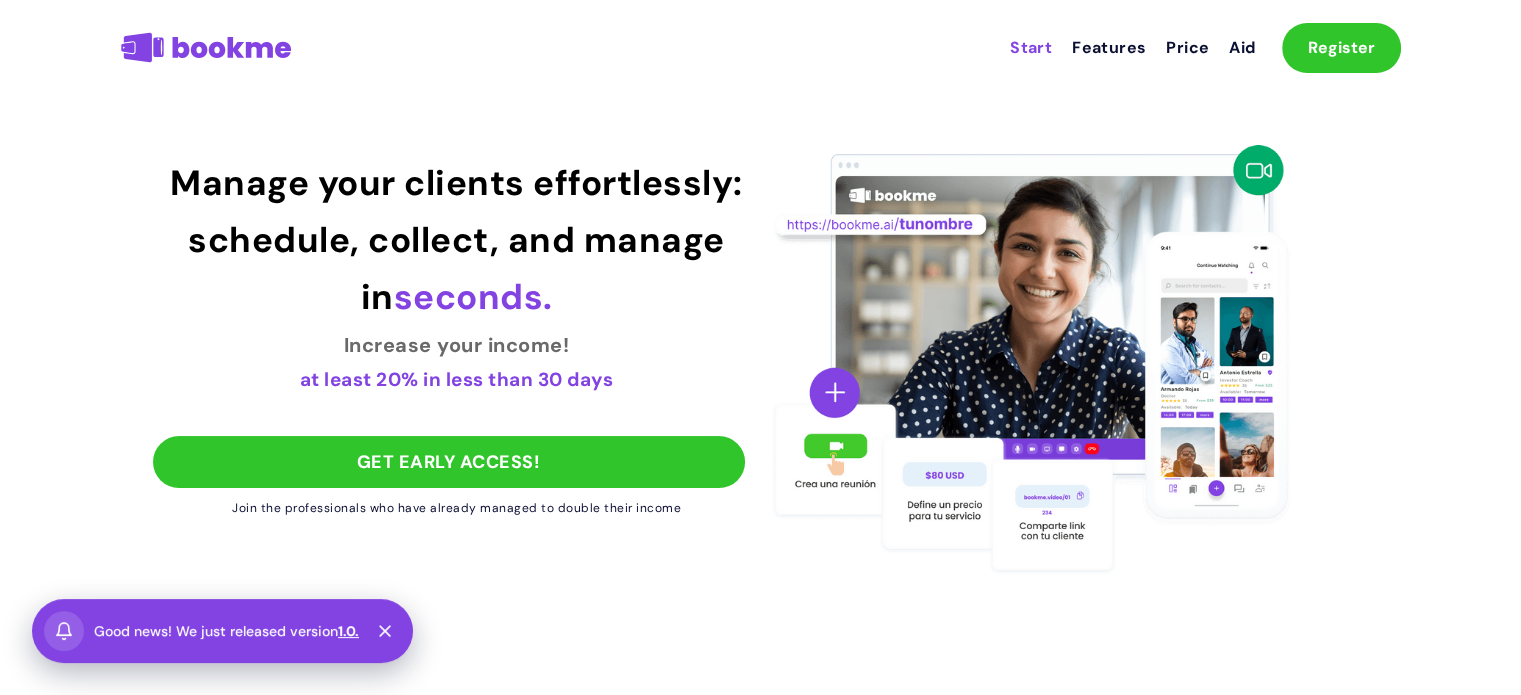 click on "Start" at bounding box center [1031, 47] 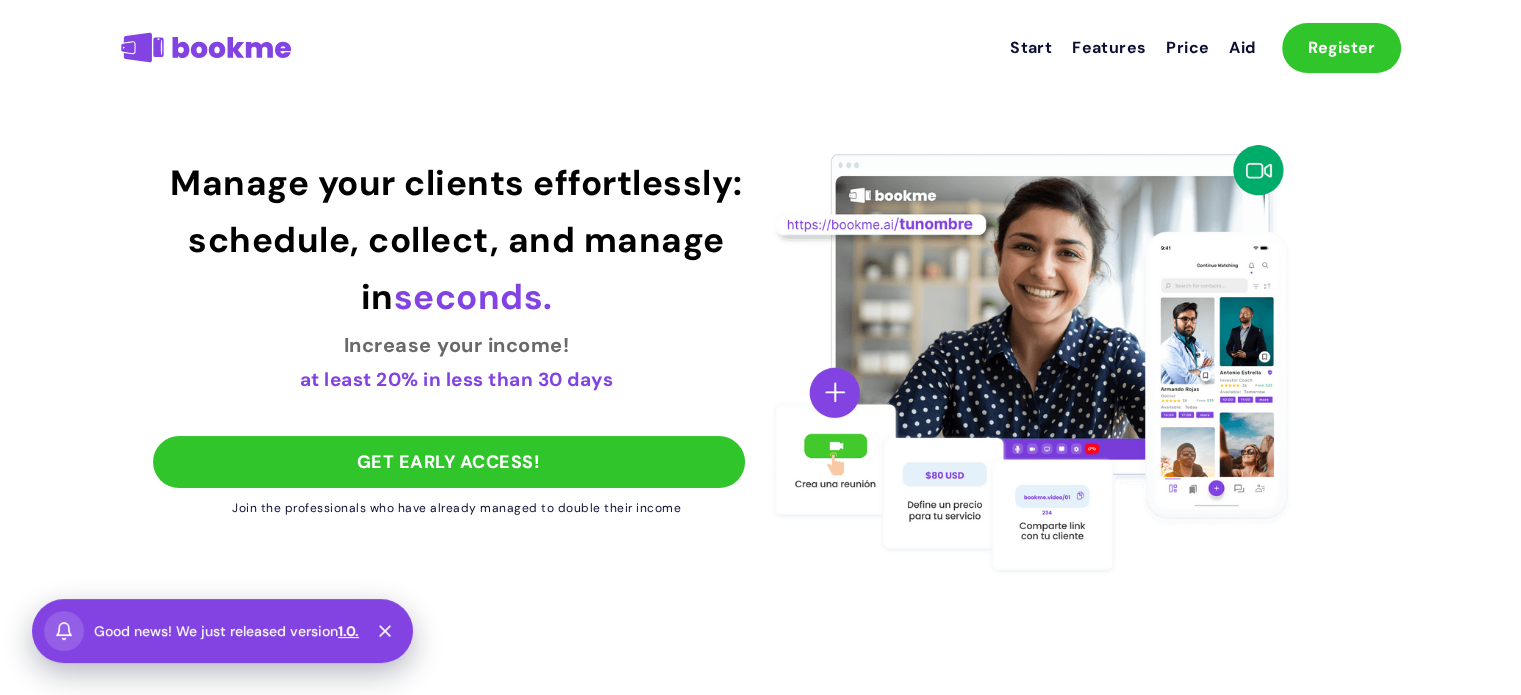 click on "Register" at bounding box center [1341, 47] 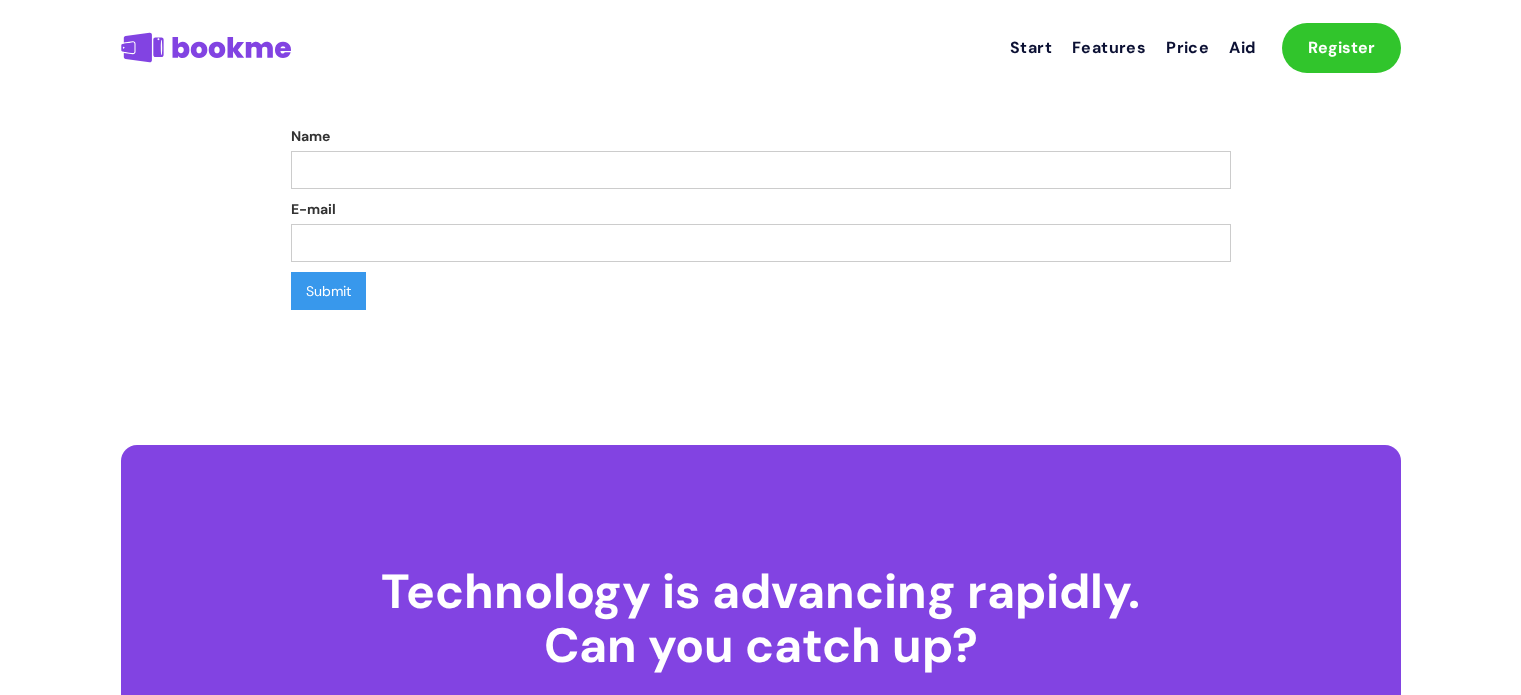 scroll, scrollTop: 0, scrollLeft: 0, axis: both 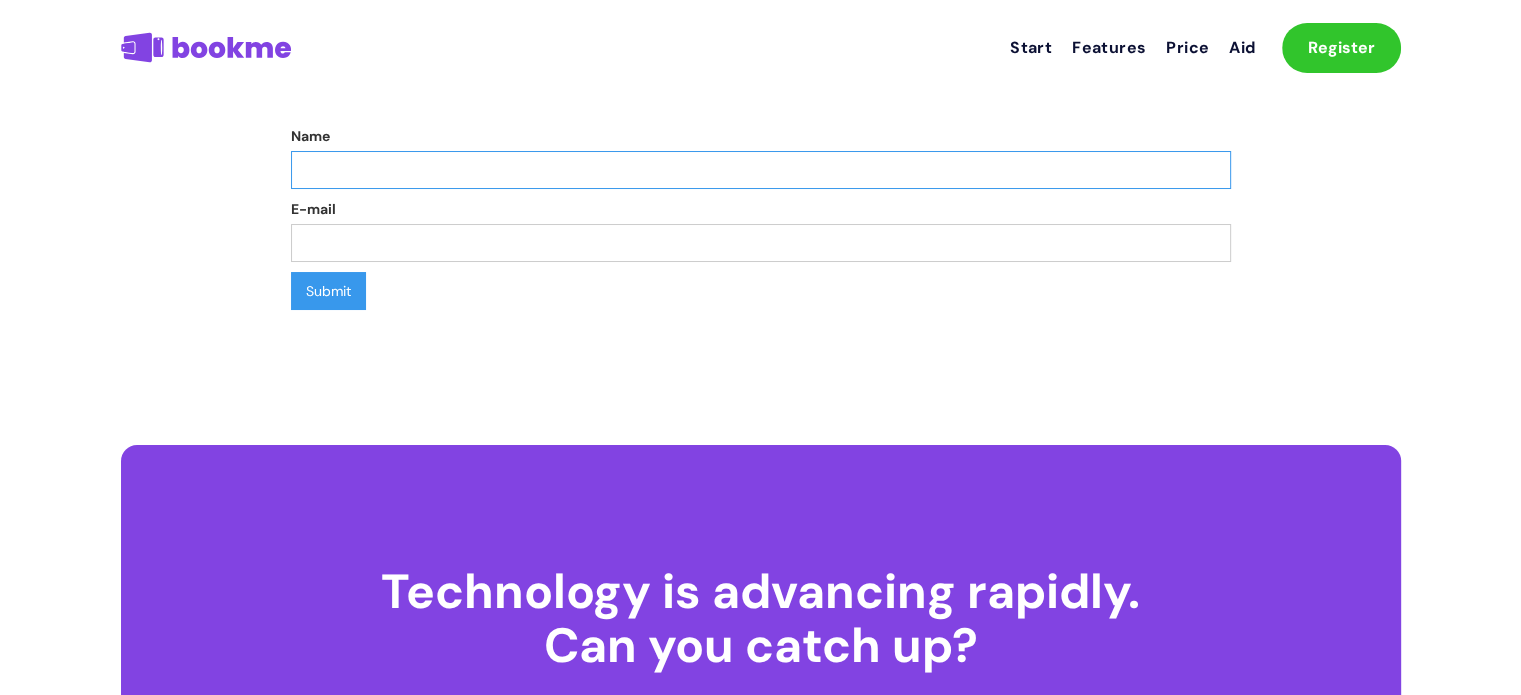 click on "Name" at bounding box center [761, 170] 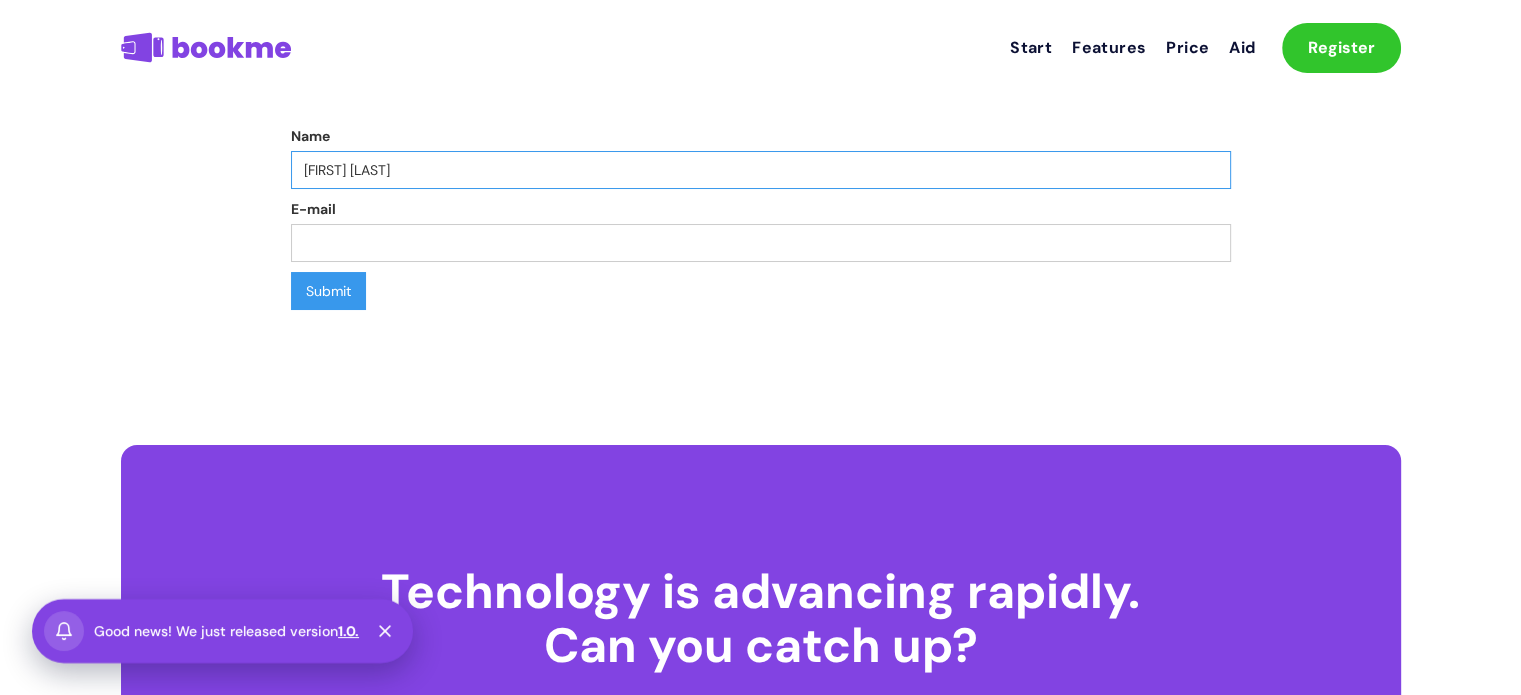 type on "Ishtiyauqe Ahmad" 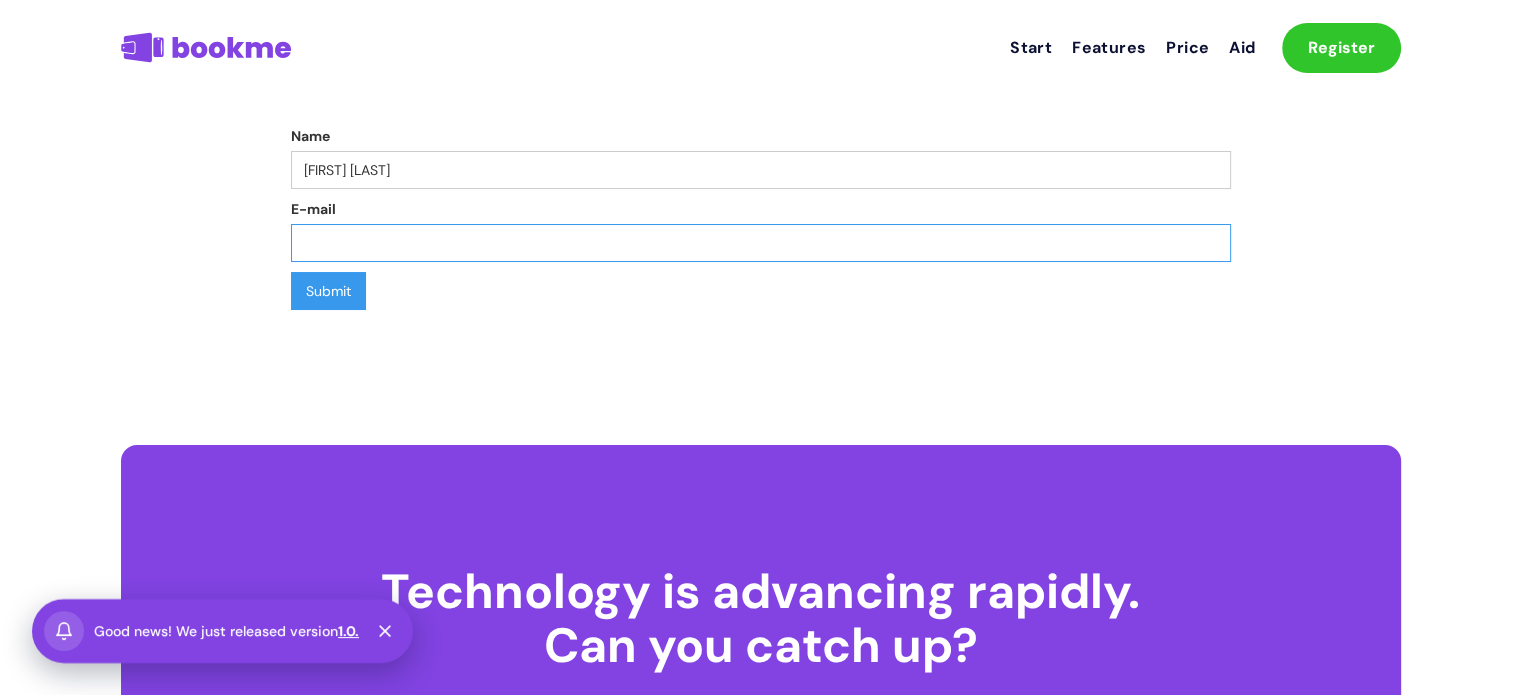 click on "E-mail" at bounding box center [761, 243] 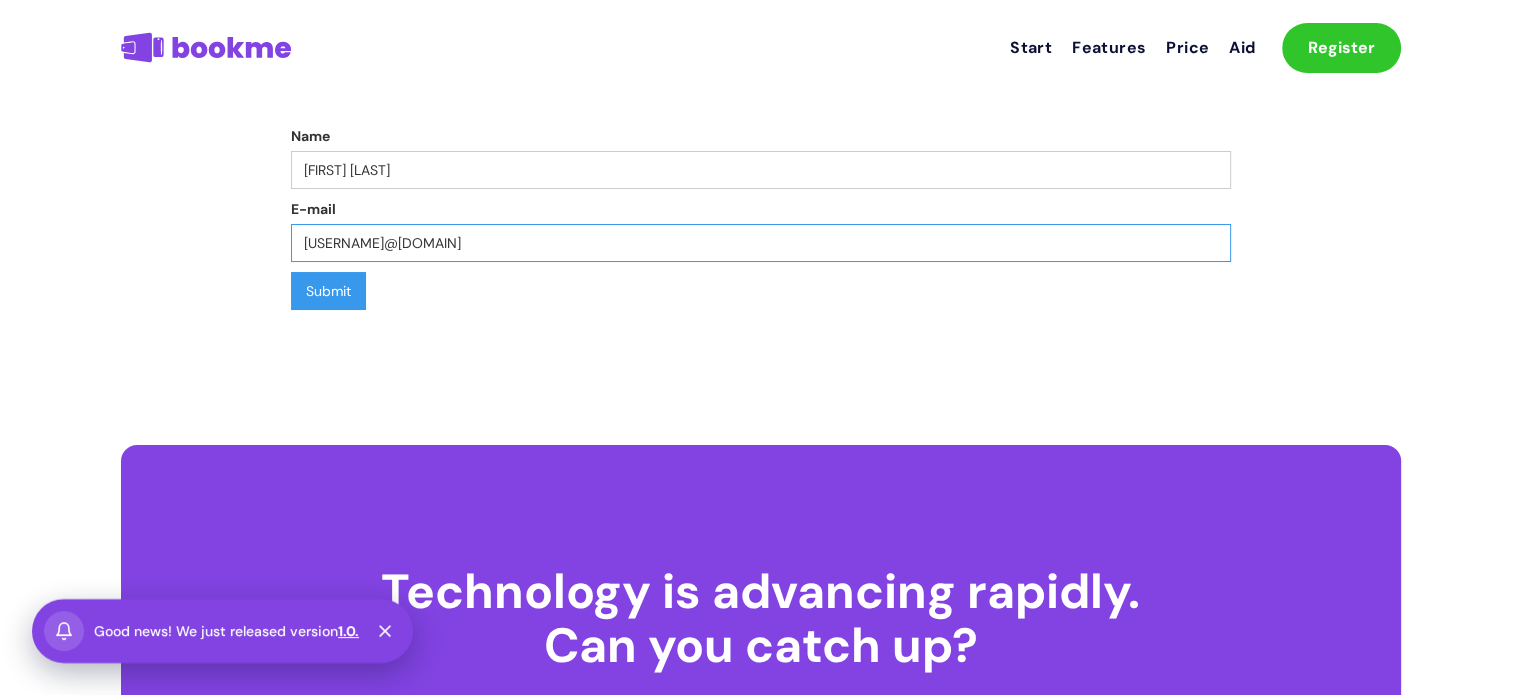 click on "ishtiyauqueahamd1@gmail.com" at bounding box center [761, 243] 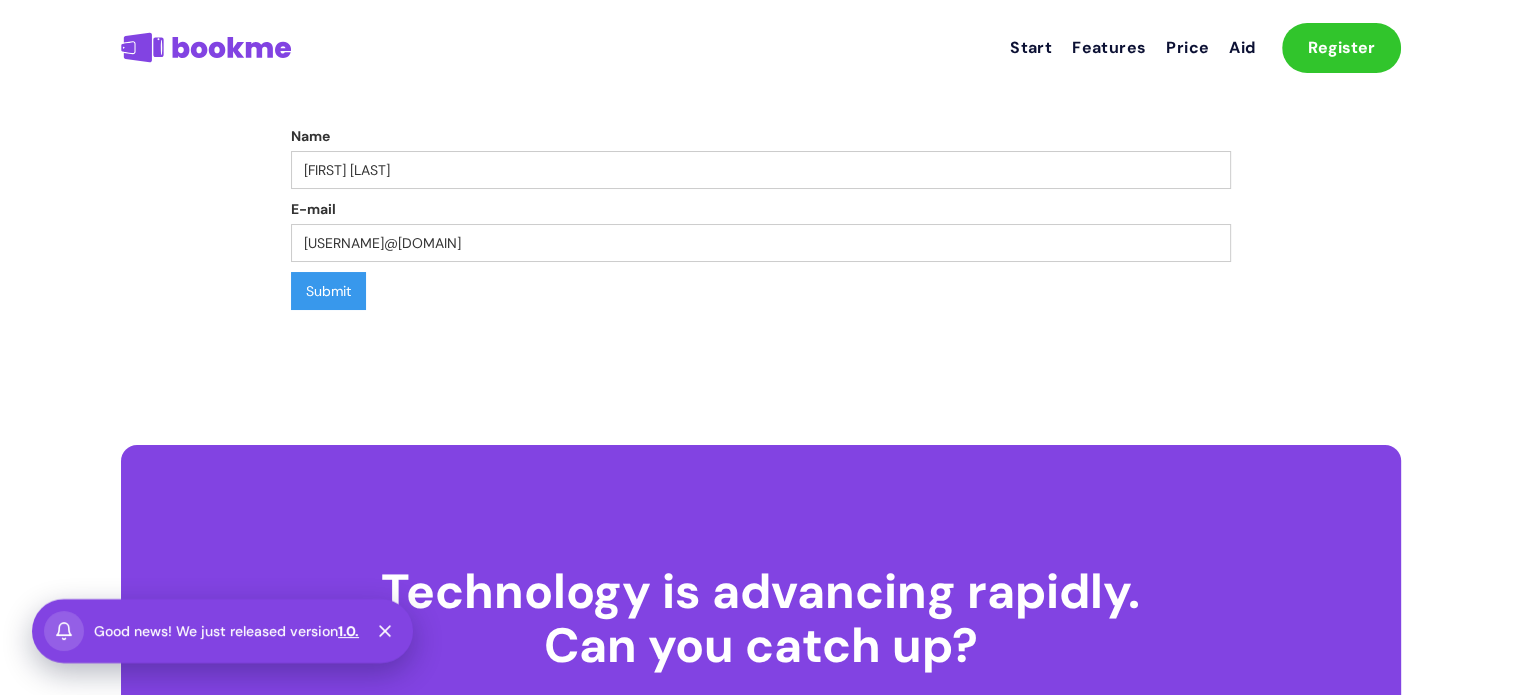 click on "Submit" at bounding box center [328, 291] 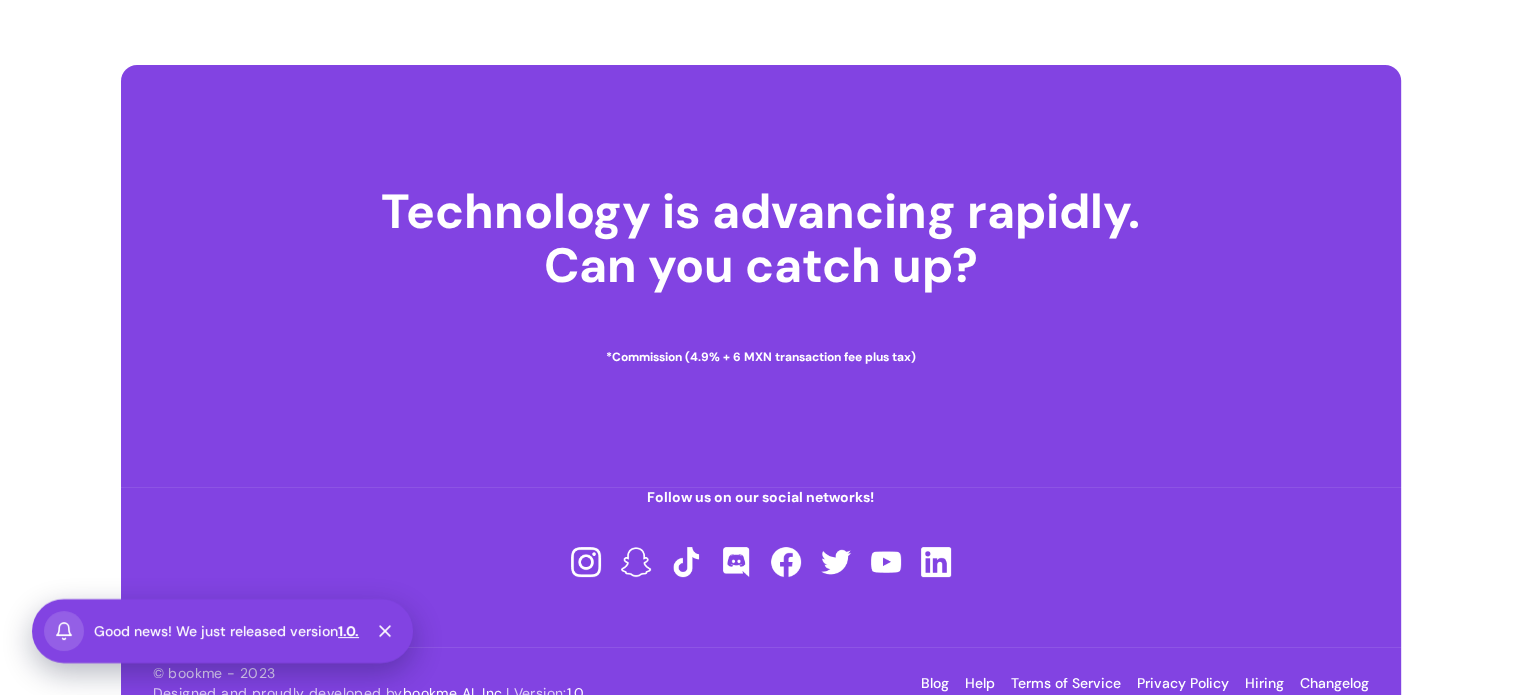 scroll, scrollTop: 280, scrollLeft: 0, axis: vertical 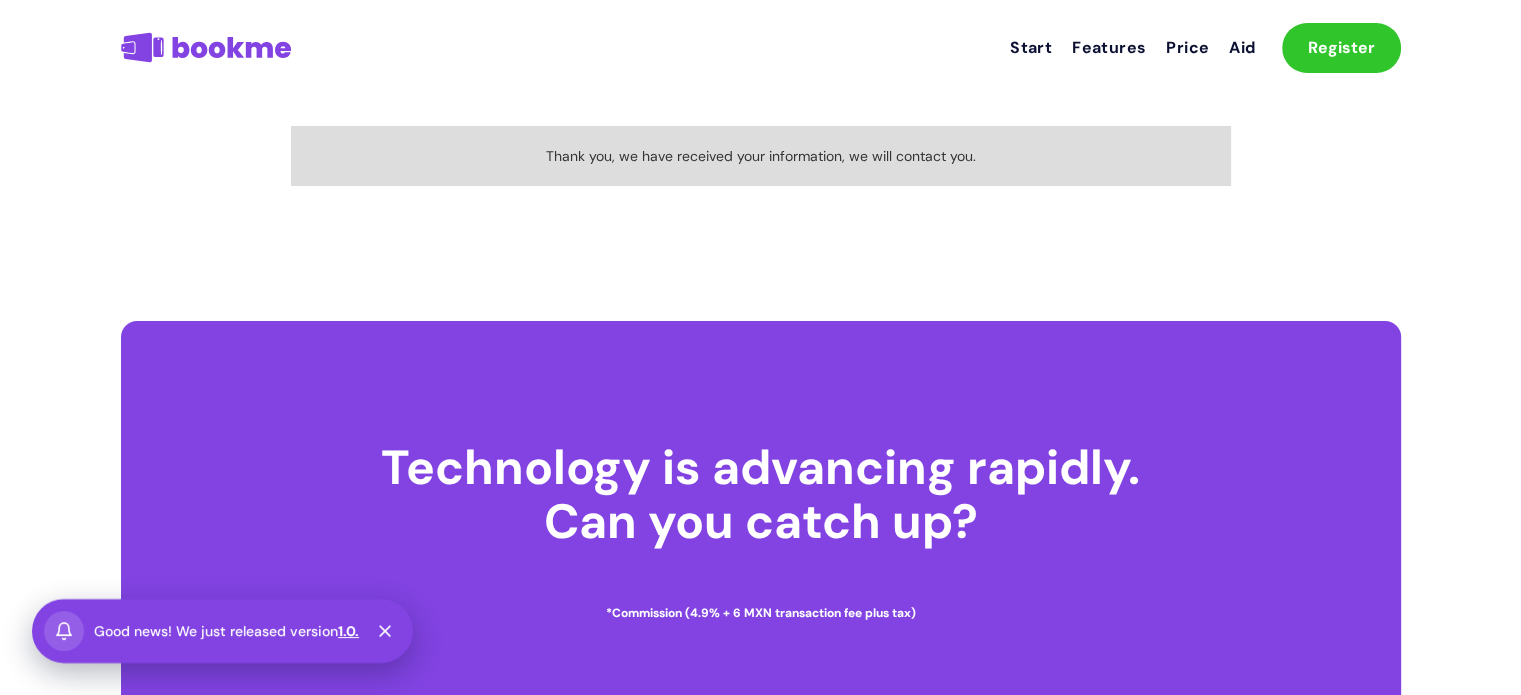 click on "Thank you, we have received your information, we will contact you." at bounding box center [761, 156] 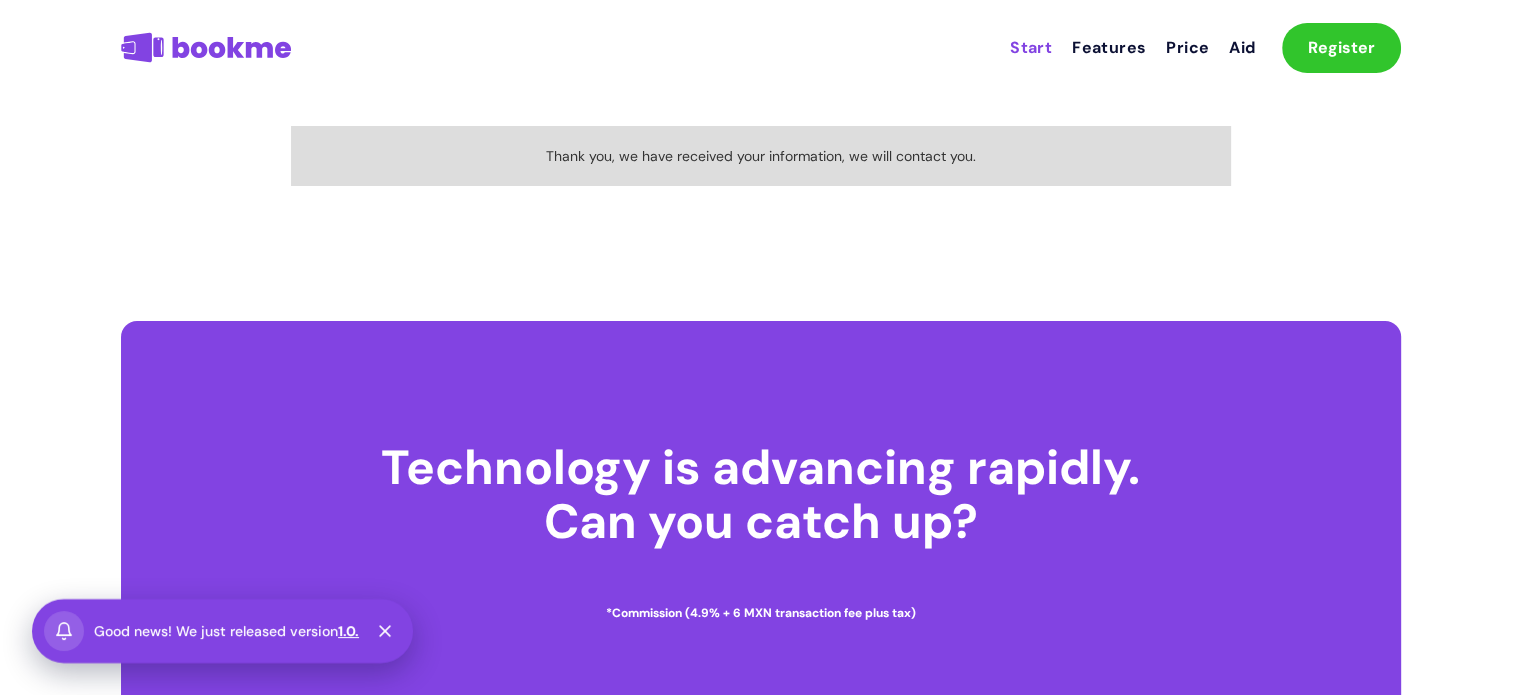 click on "Start" at bounding box center [1031, 47] 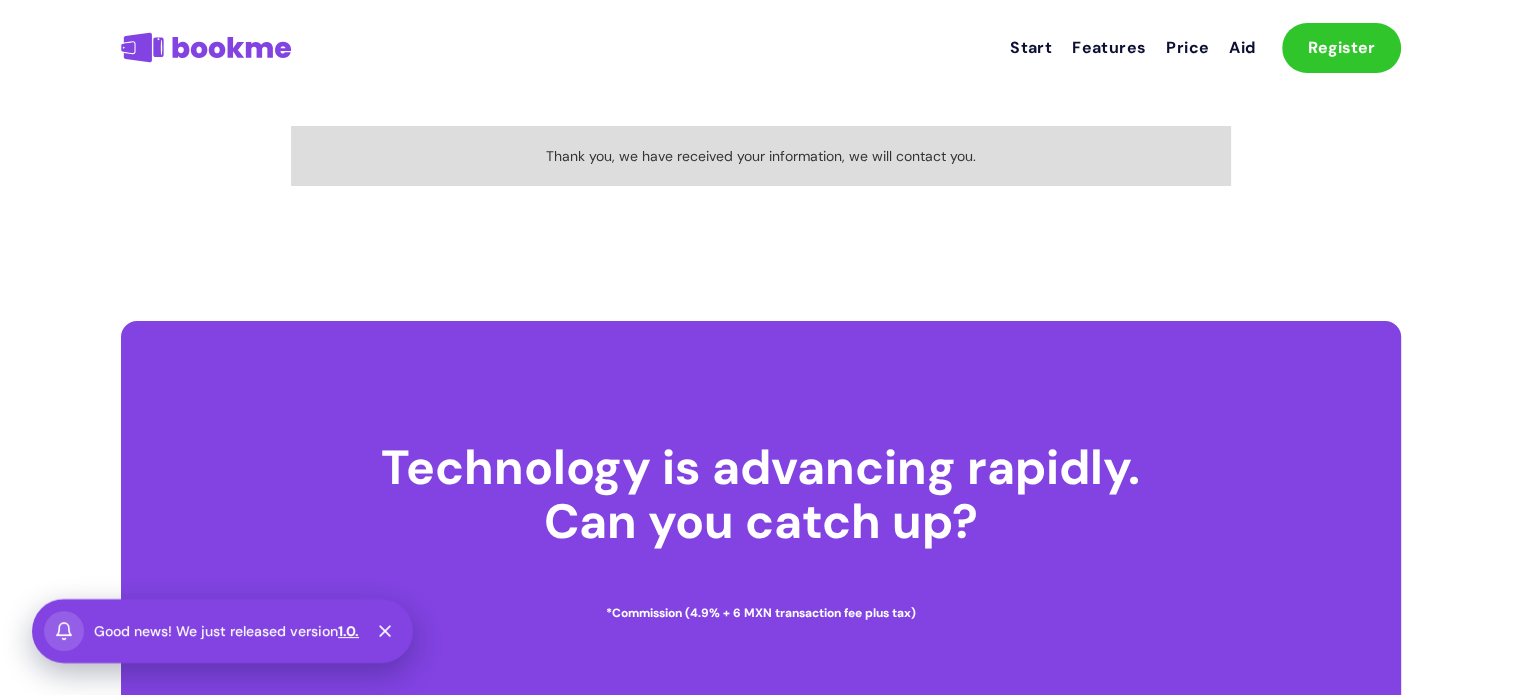 click on "Thank you, we have received your information, we will contact you." at bounding box center [761, 156] 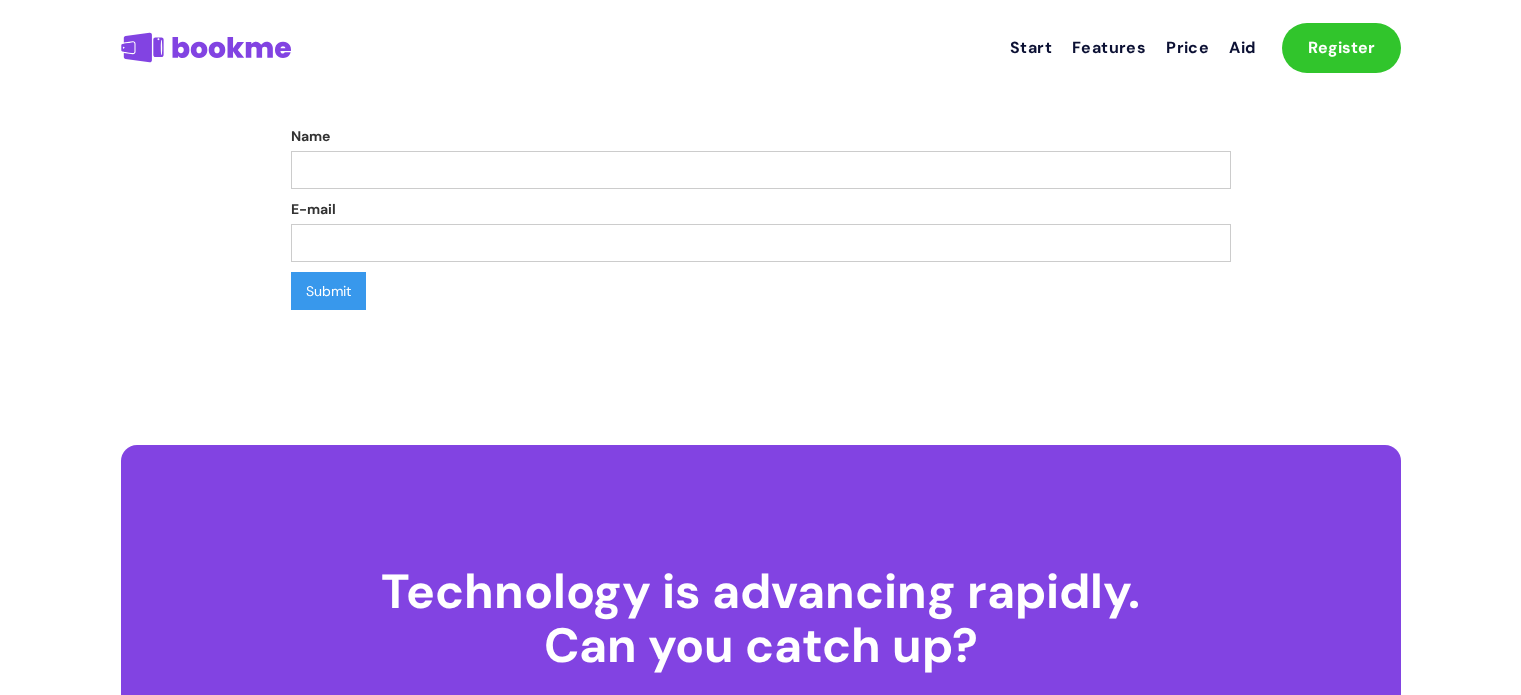 scroll, scrollTop: 0, scrollLeft: 0, axis: both 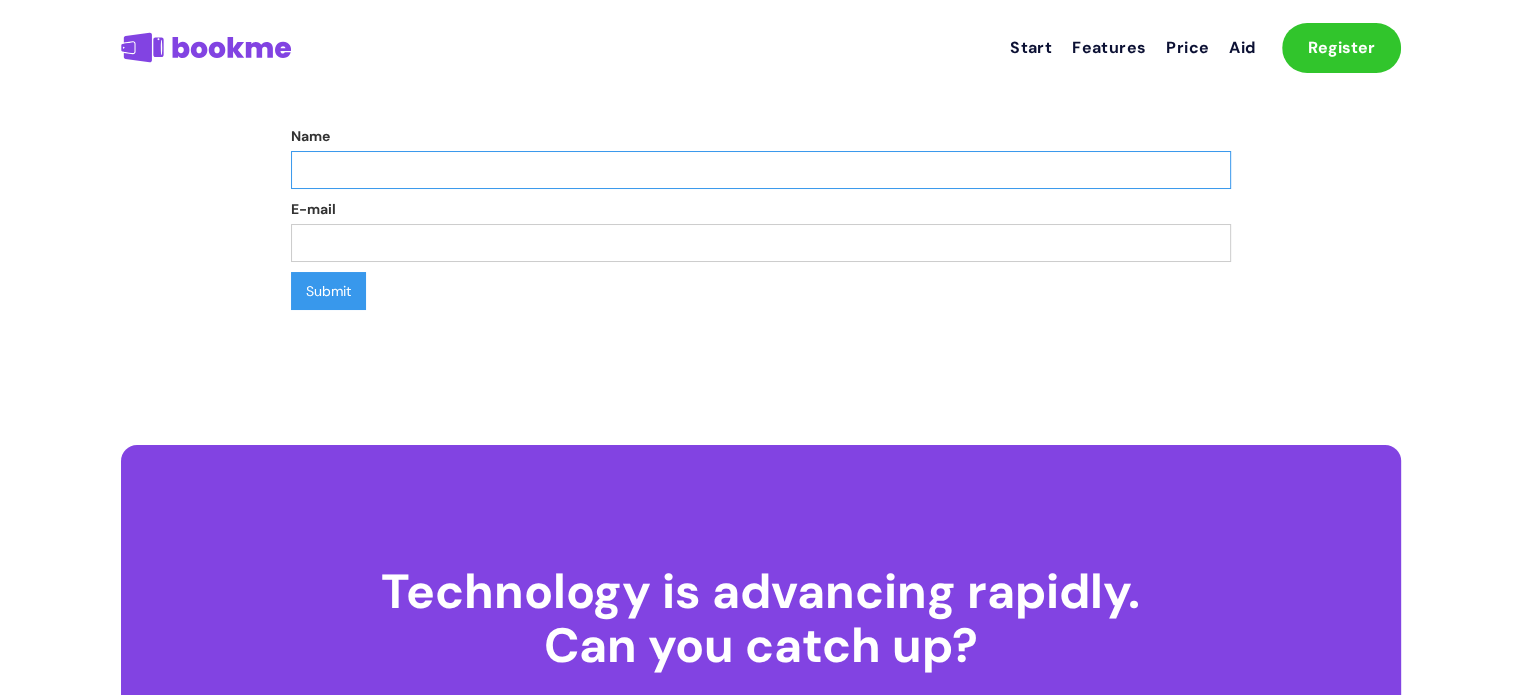 click on "Name" at bounding box center (761, 170) 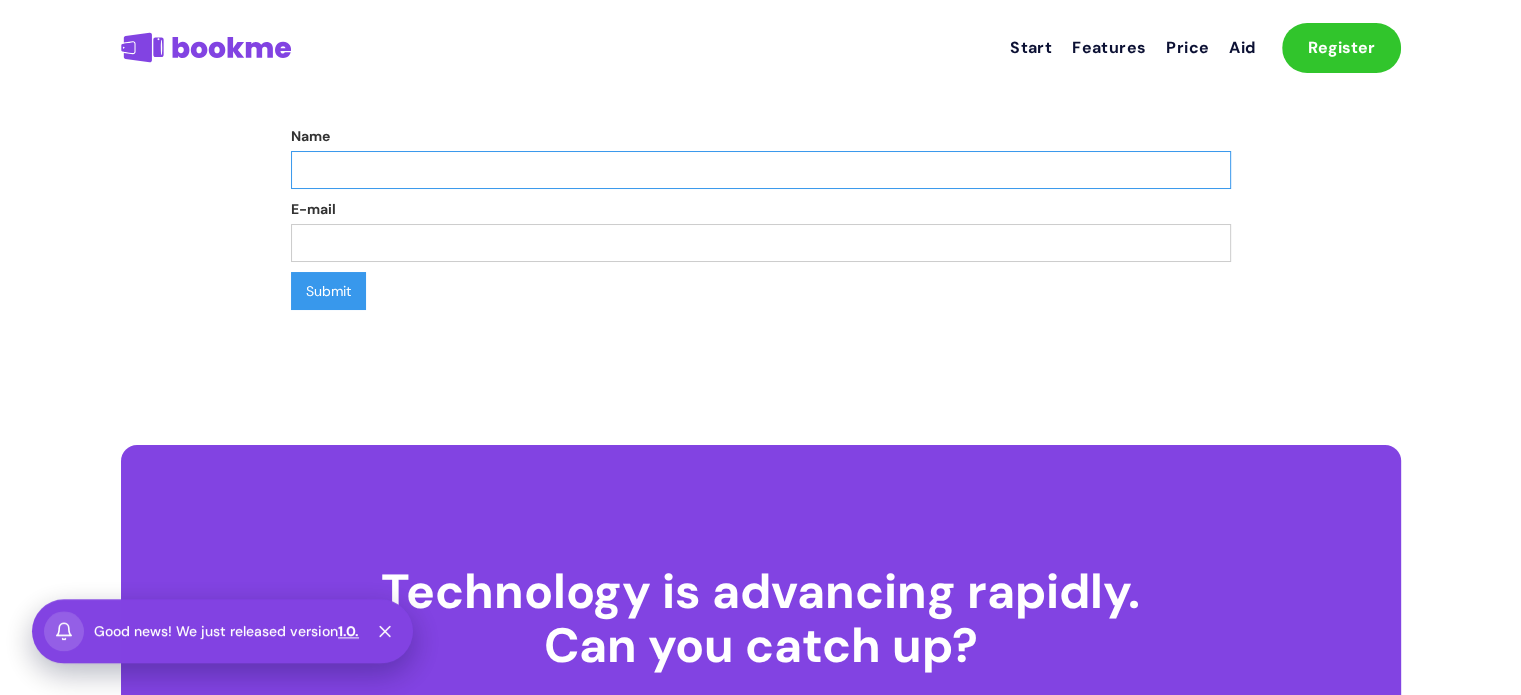 type on "[FIRST] [LAST]" 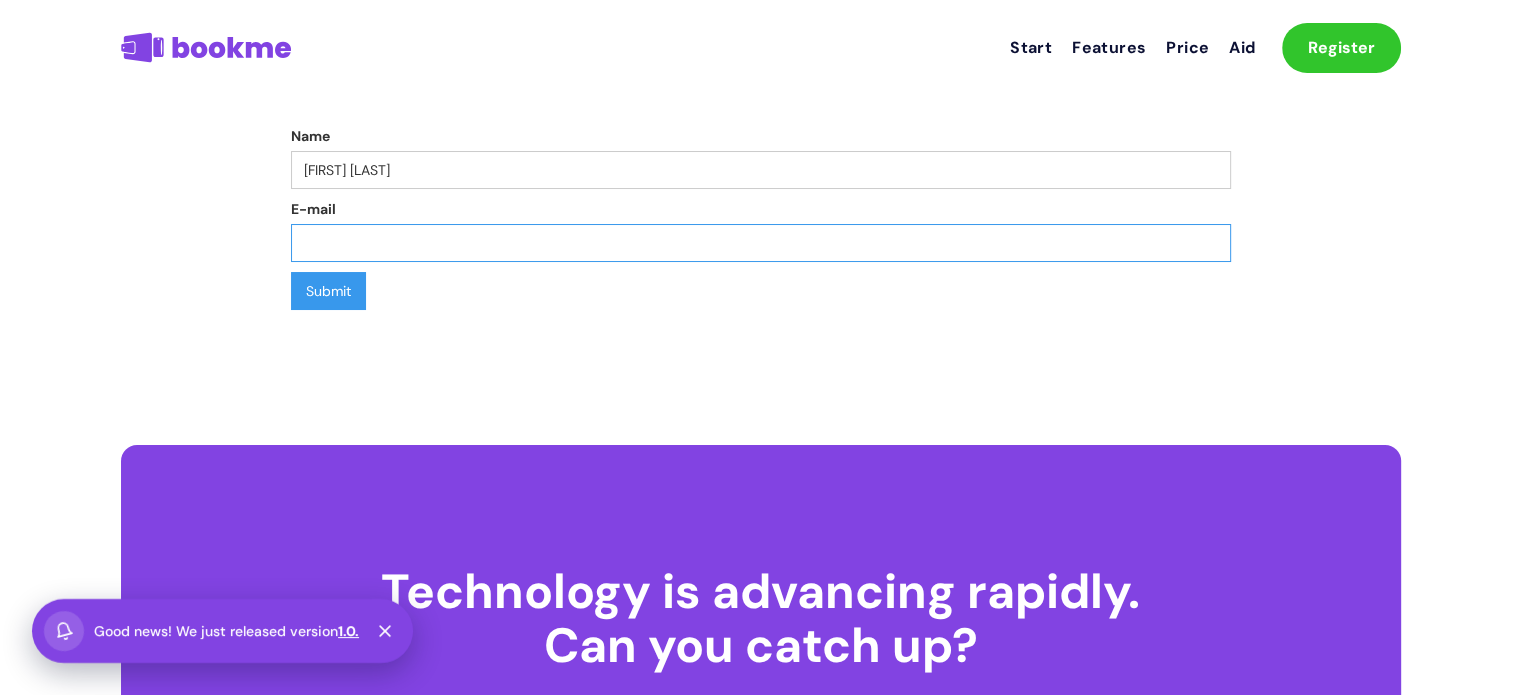 click on "E-mail" at bounding box center (761, 243) 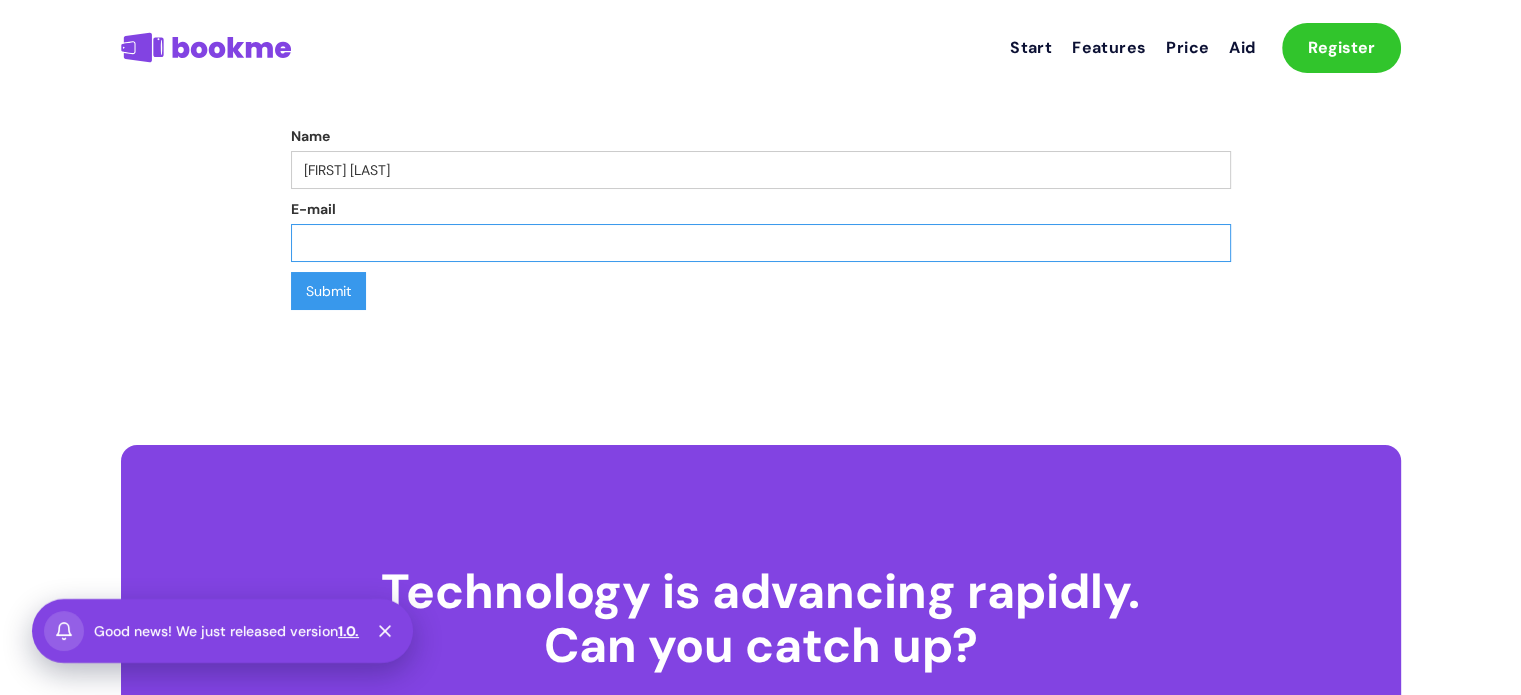 type on "[USERNAME]@[DOMAIN]" 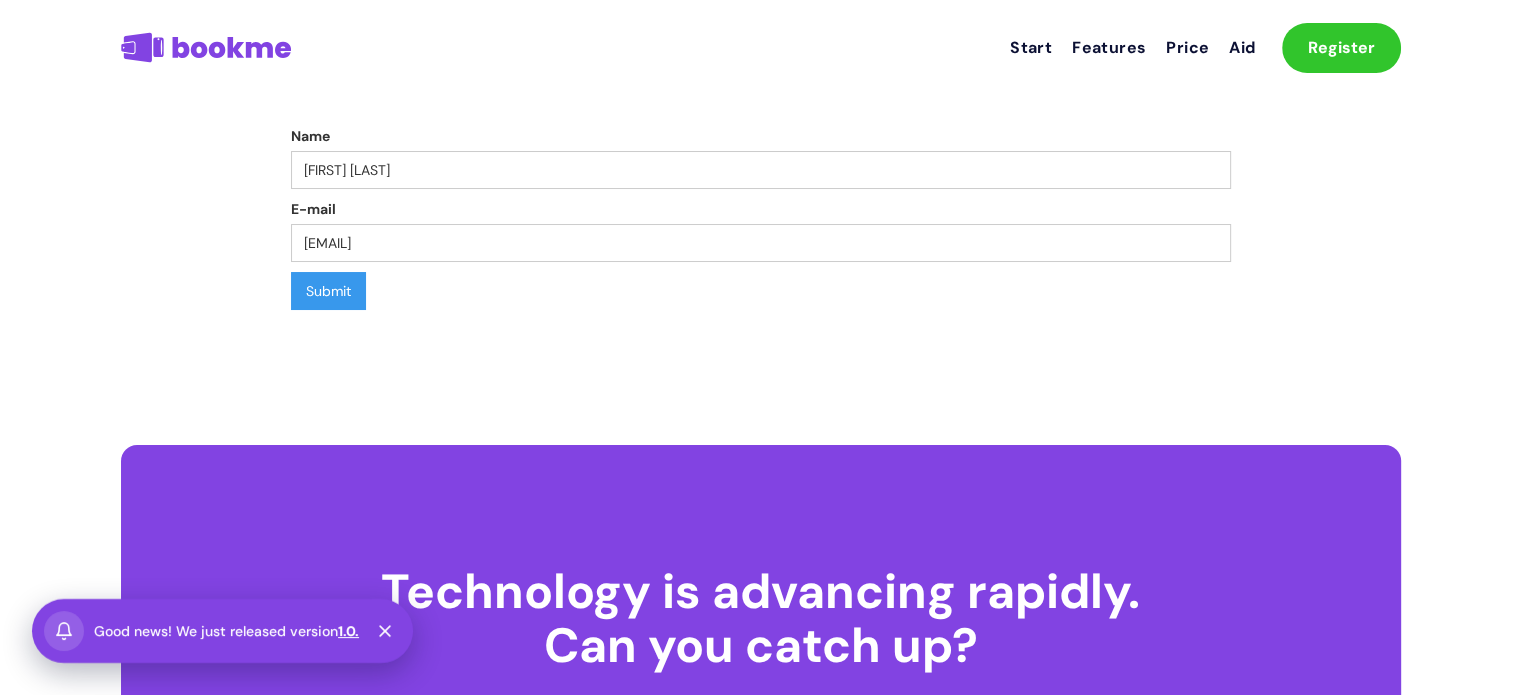 click on "Submit" at bounding box center (328, 291) 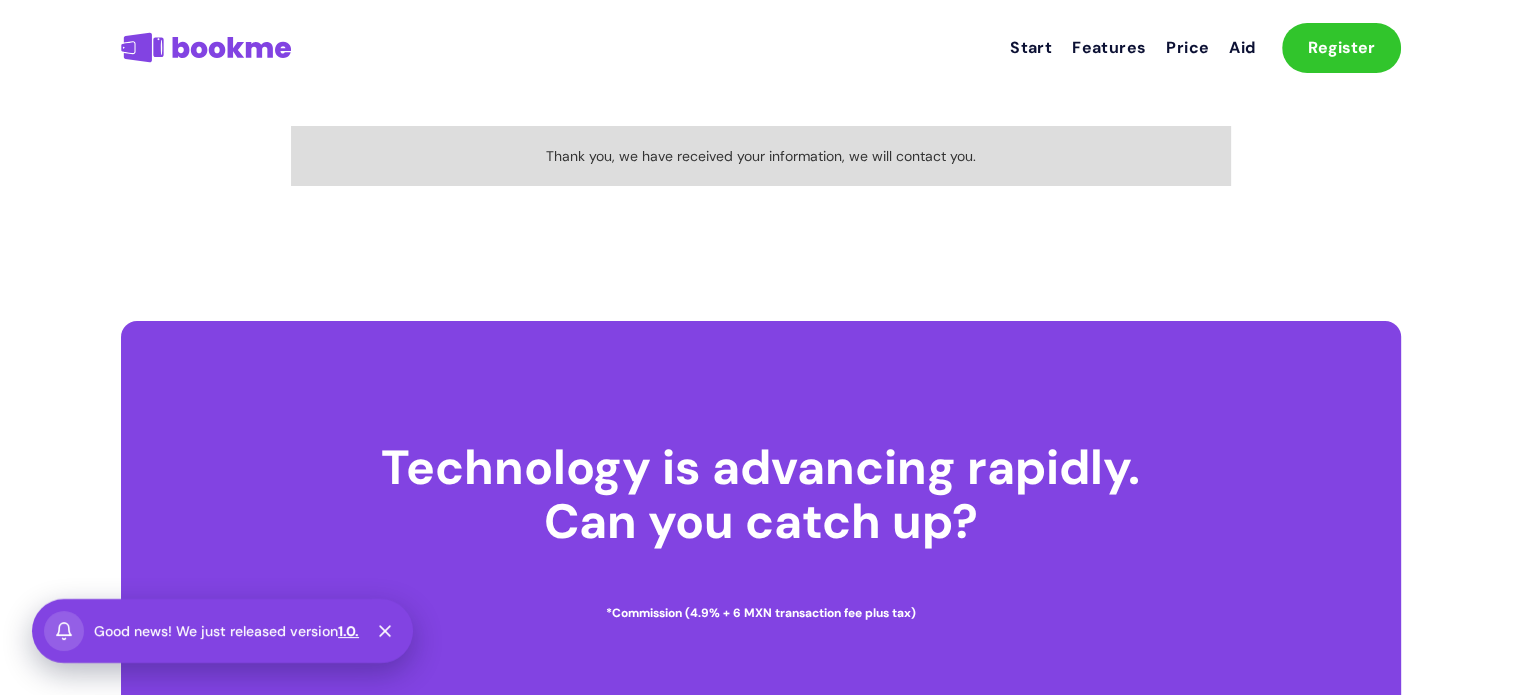 click on "Name Ishtiyauqe Ahmad E-mail ishtiyaqueahmad1@gmail.com Submit Thank you, we have received your information, we will contact you. Oops! Something went wrong, please try again. Technology is advancing rapidly. Can you catch up? *Commission (4.9% + 6 MXN transaction fee plus tax) Follow us on our social networks!" at bounding box center [760, 474] 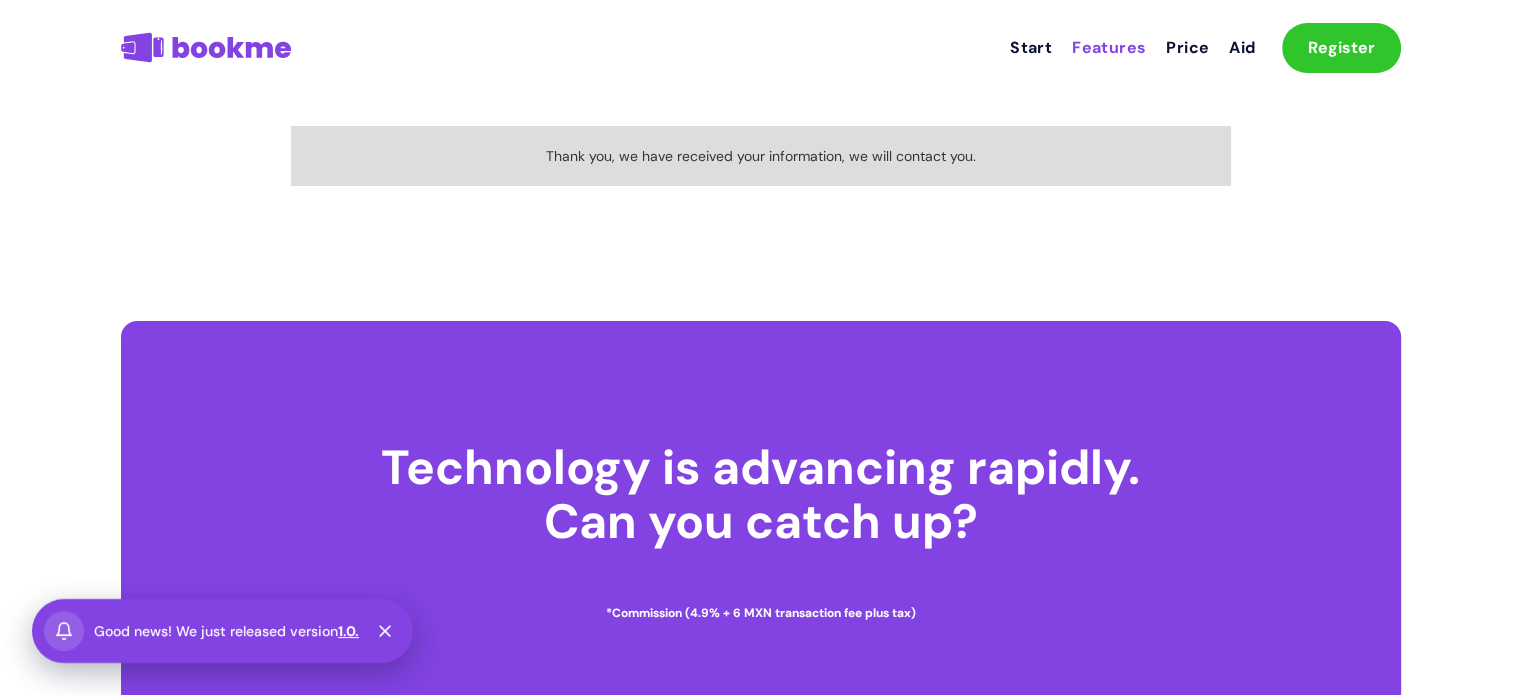 click on "Features" at bounding box center (1031, 47) 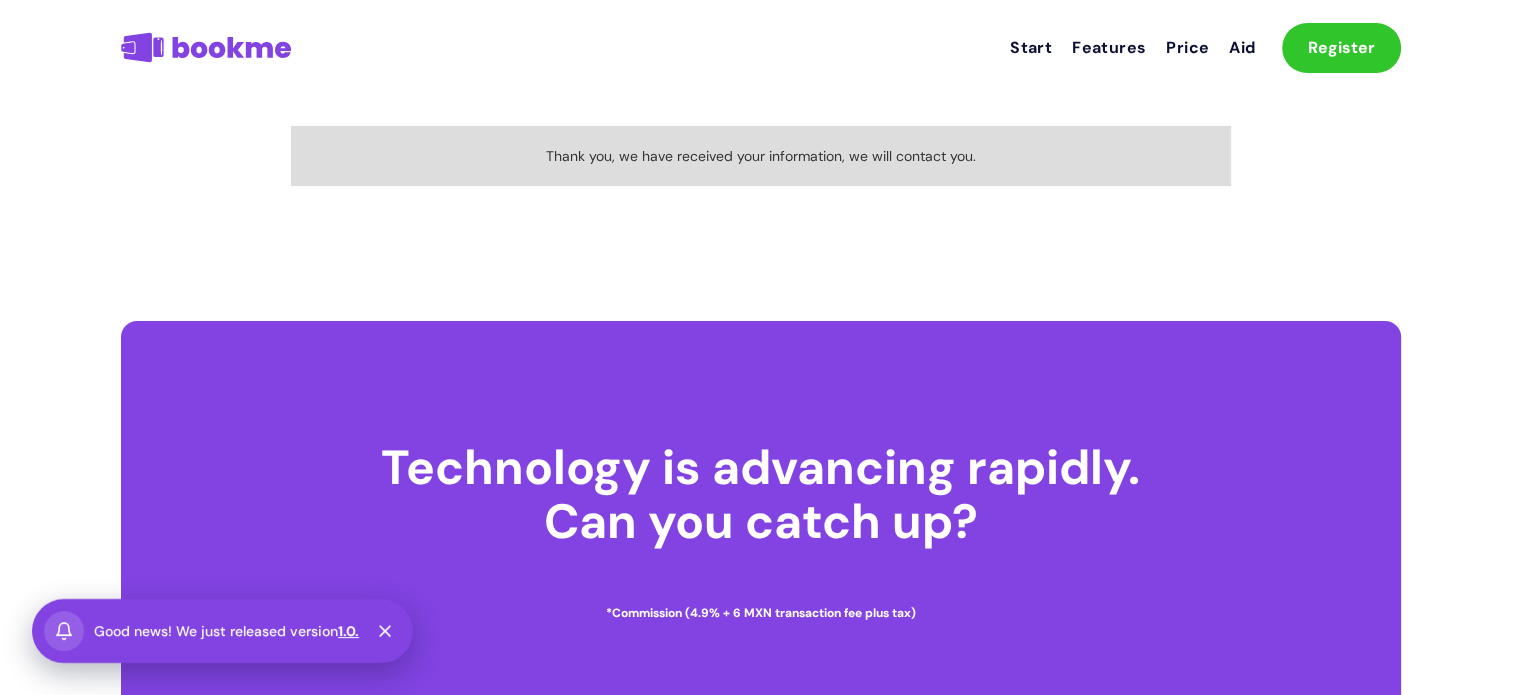 click on "Thank you, we have received your information, we will contact you." at bounding box center (761, 156) 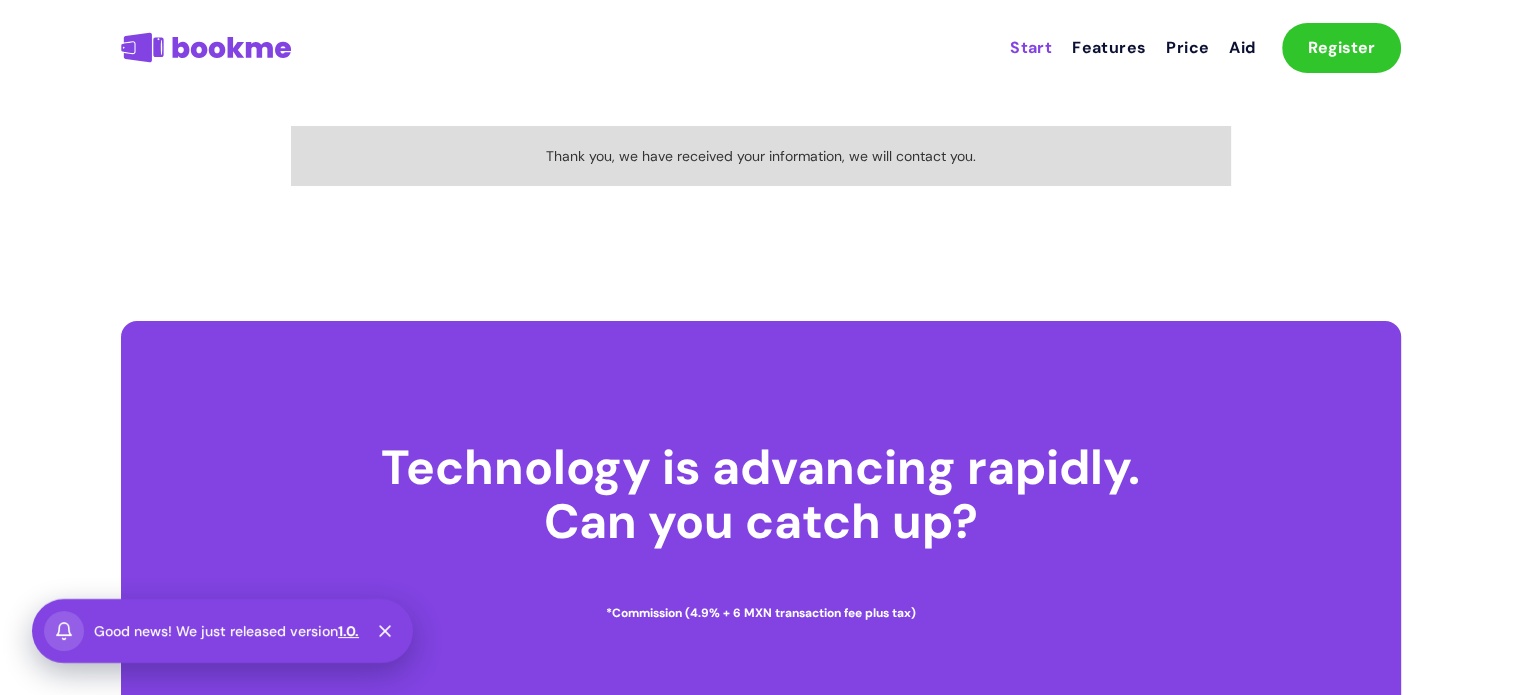 click on "Start" at bounding box center [1031, 47] 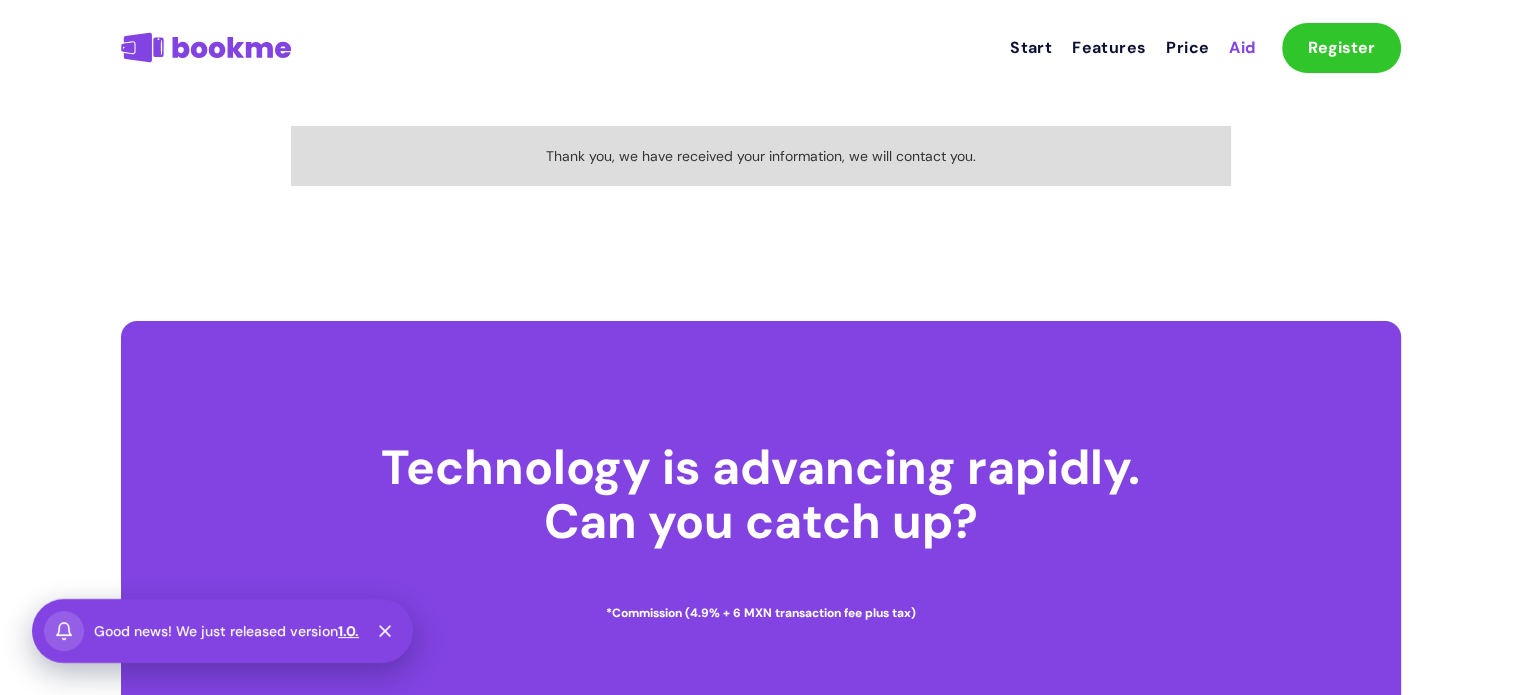 click on "Aid" at bounding box center (1242, 47) 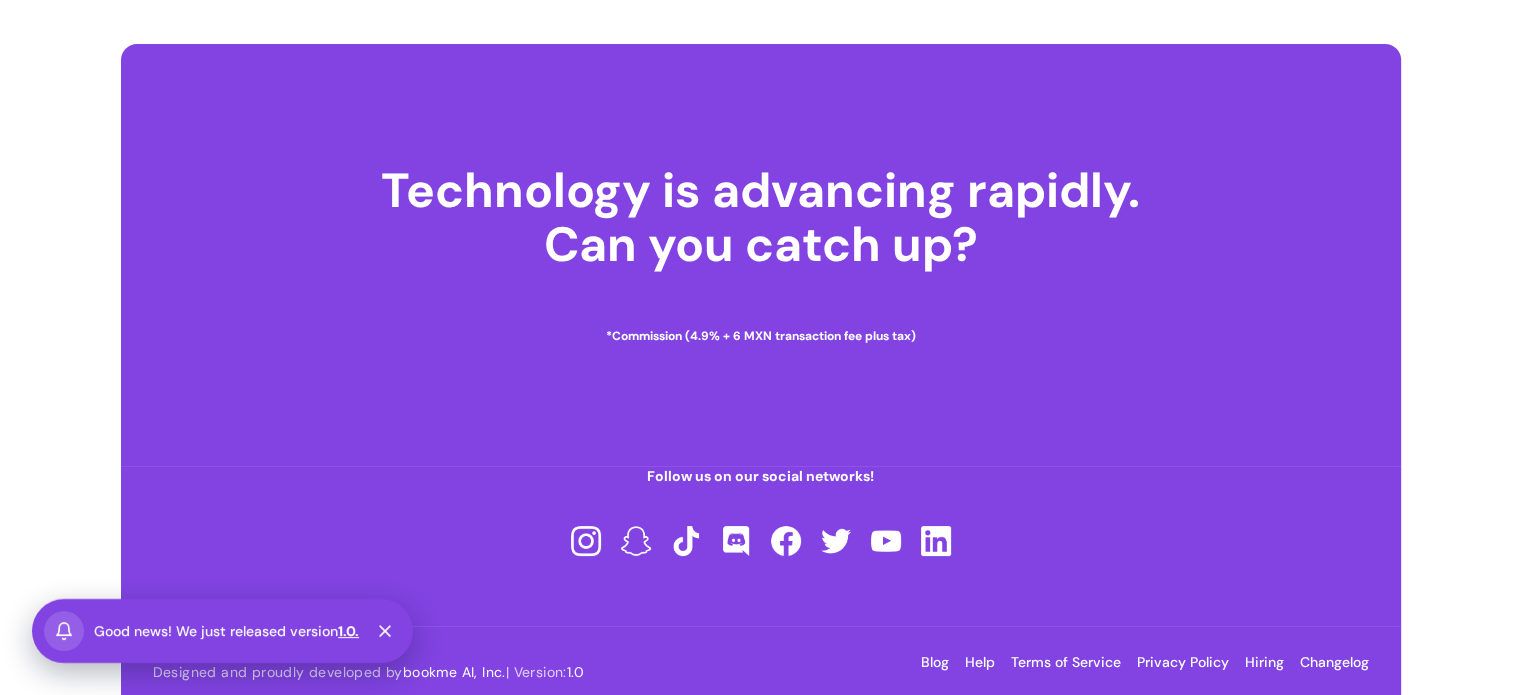 scroll, scrollTop: 280, scrollLeft: 0, axis: vertical 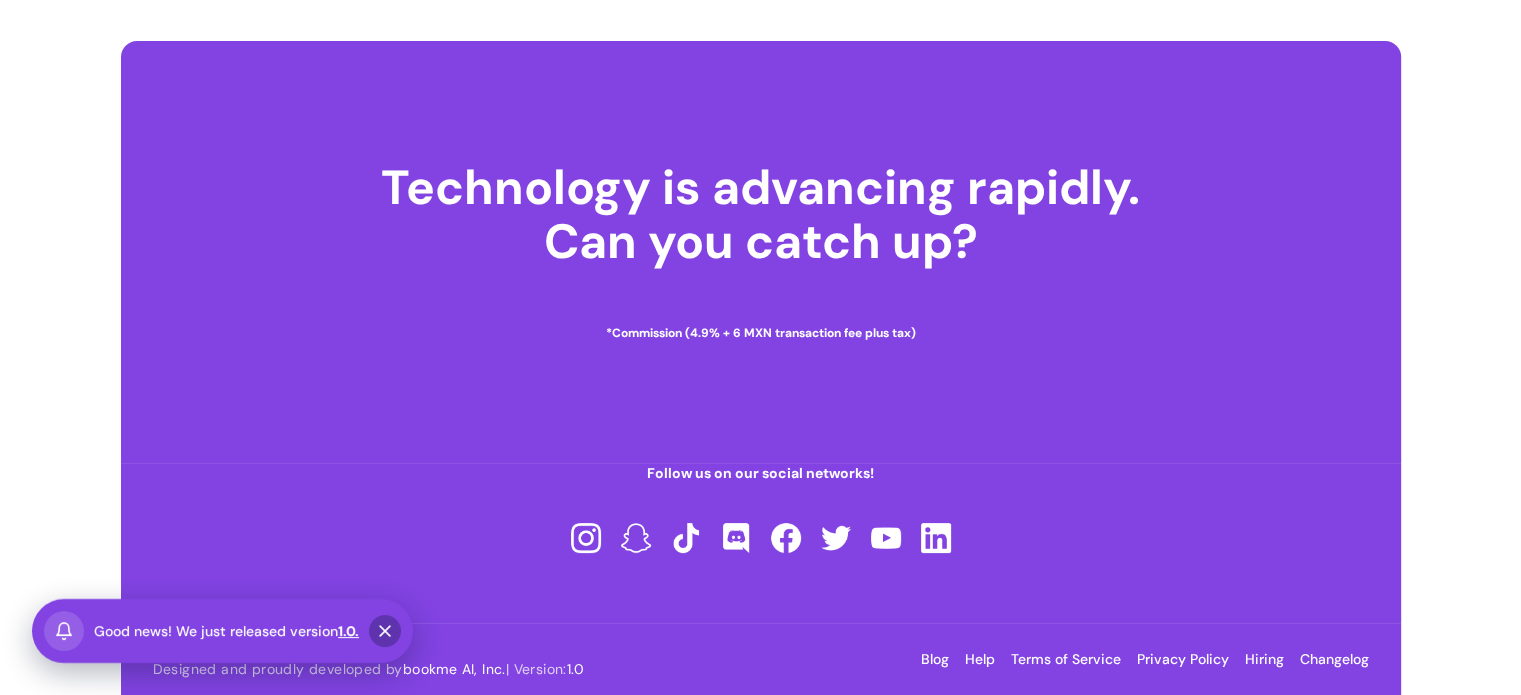 click at bounding box center (385, 631) 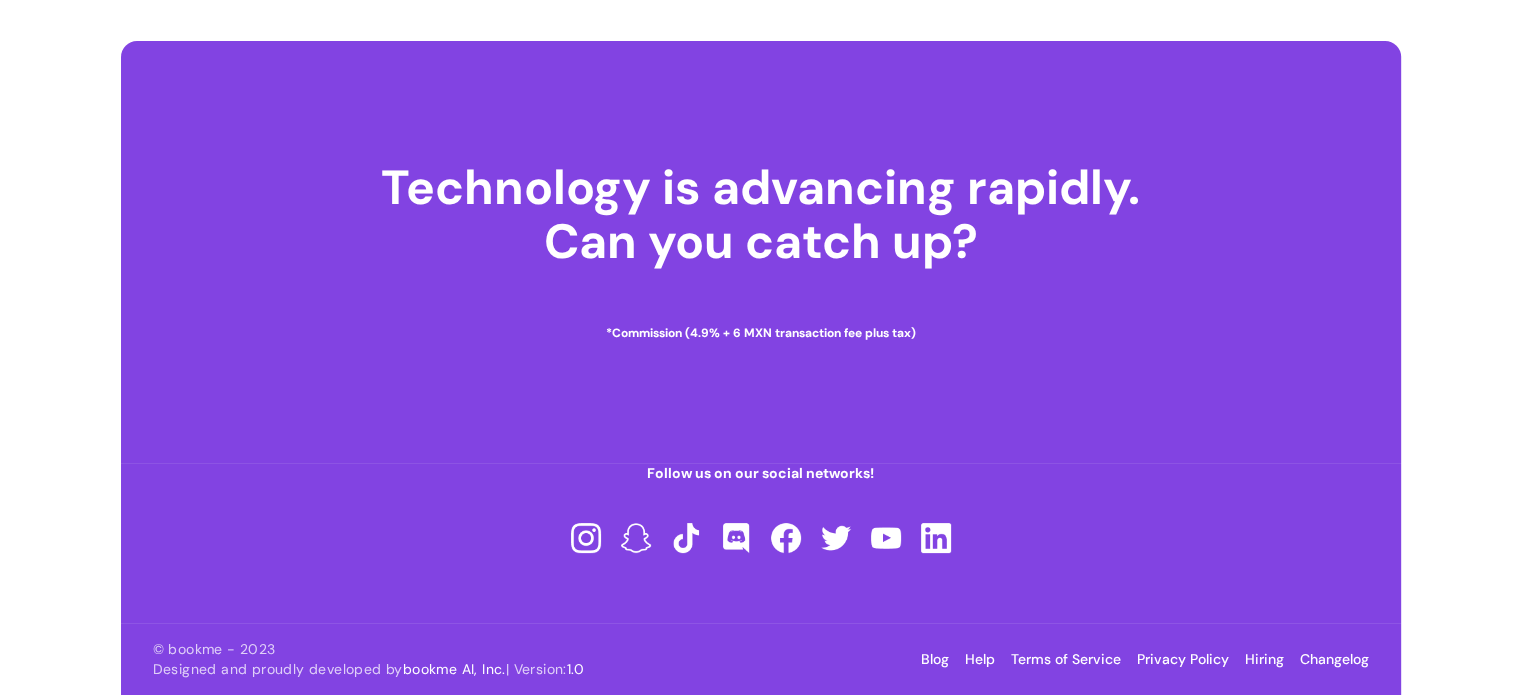 click on "Blog" at bounding box center [935, 659] 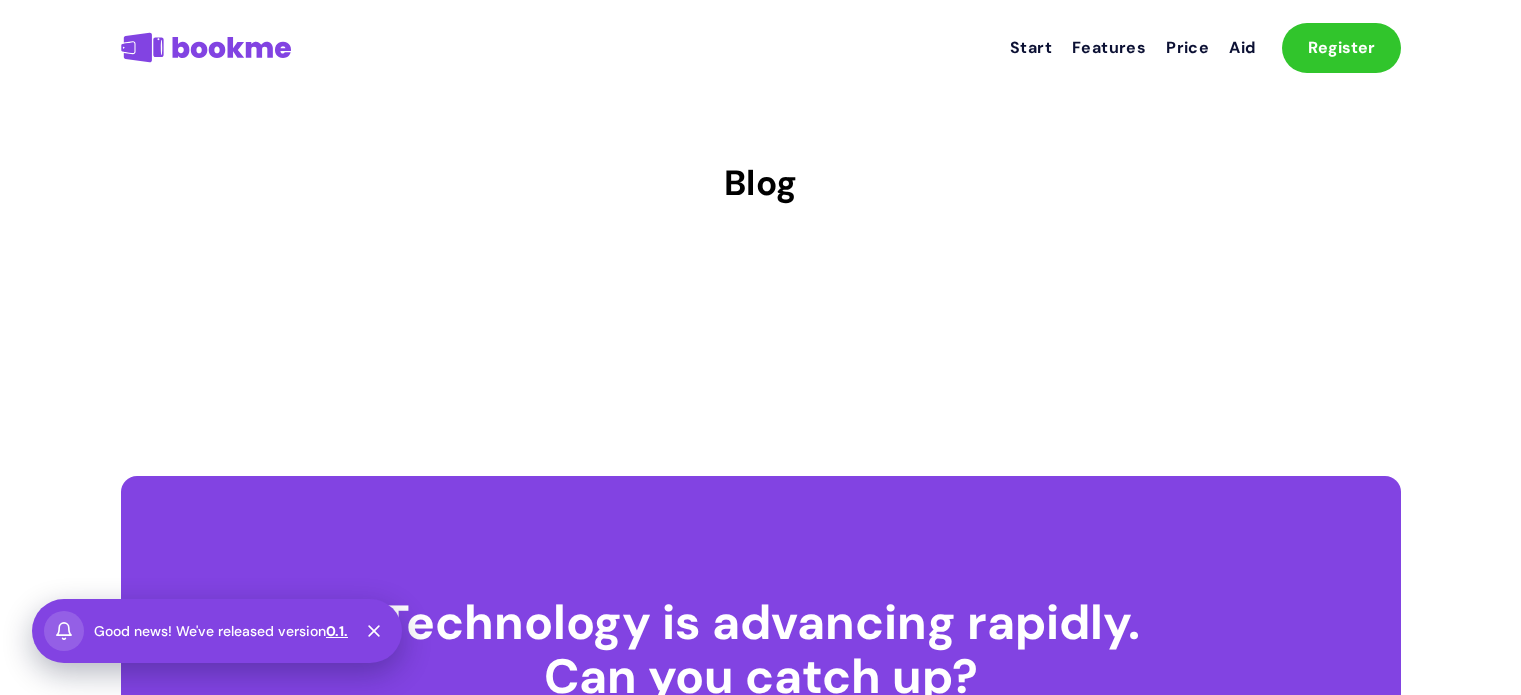 scroll, scrollTop: 0, scrollLeft: 0, axis: both 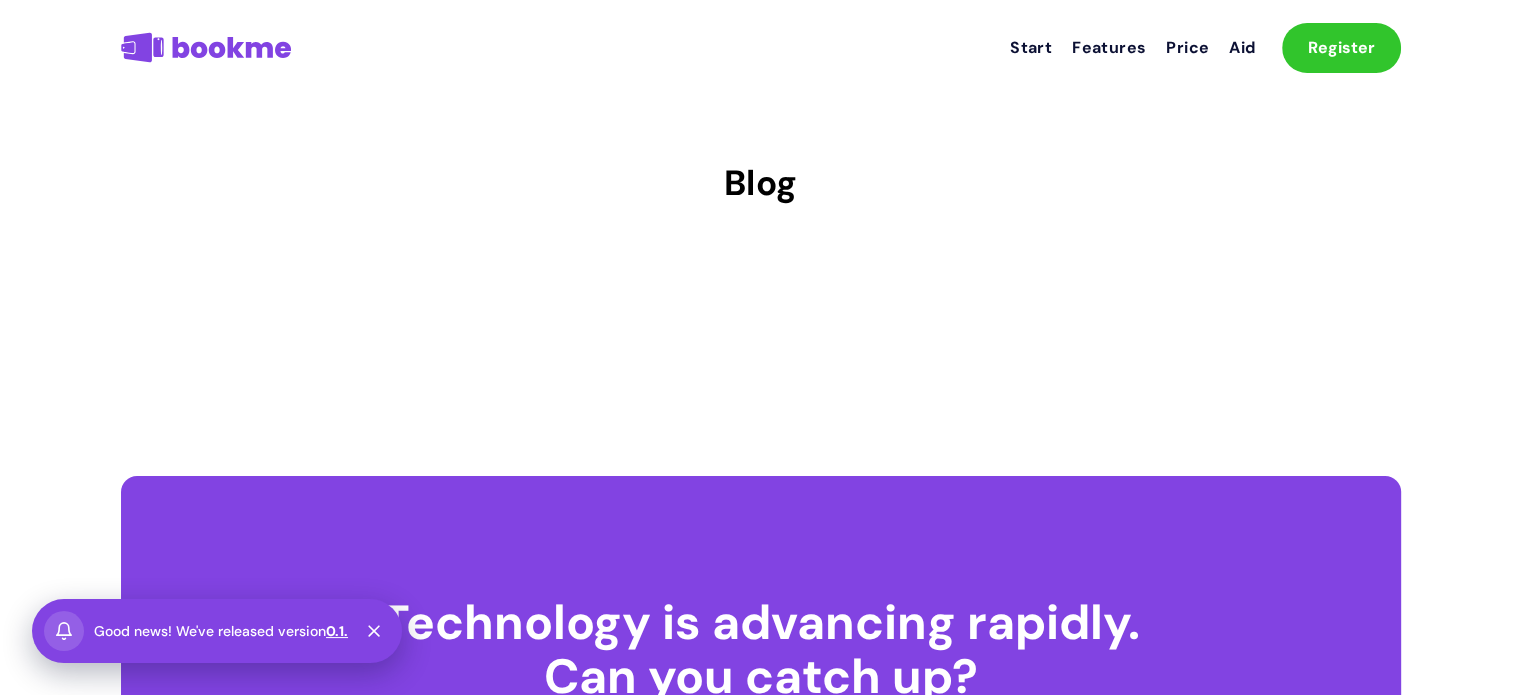 click at bounding box center [206, 47] 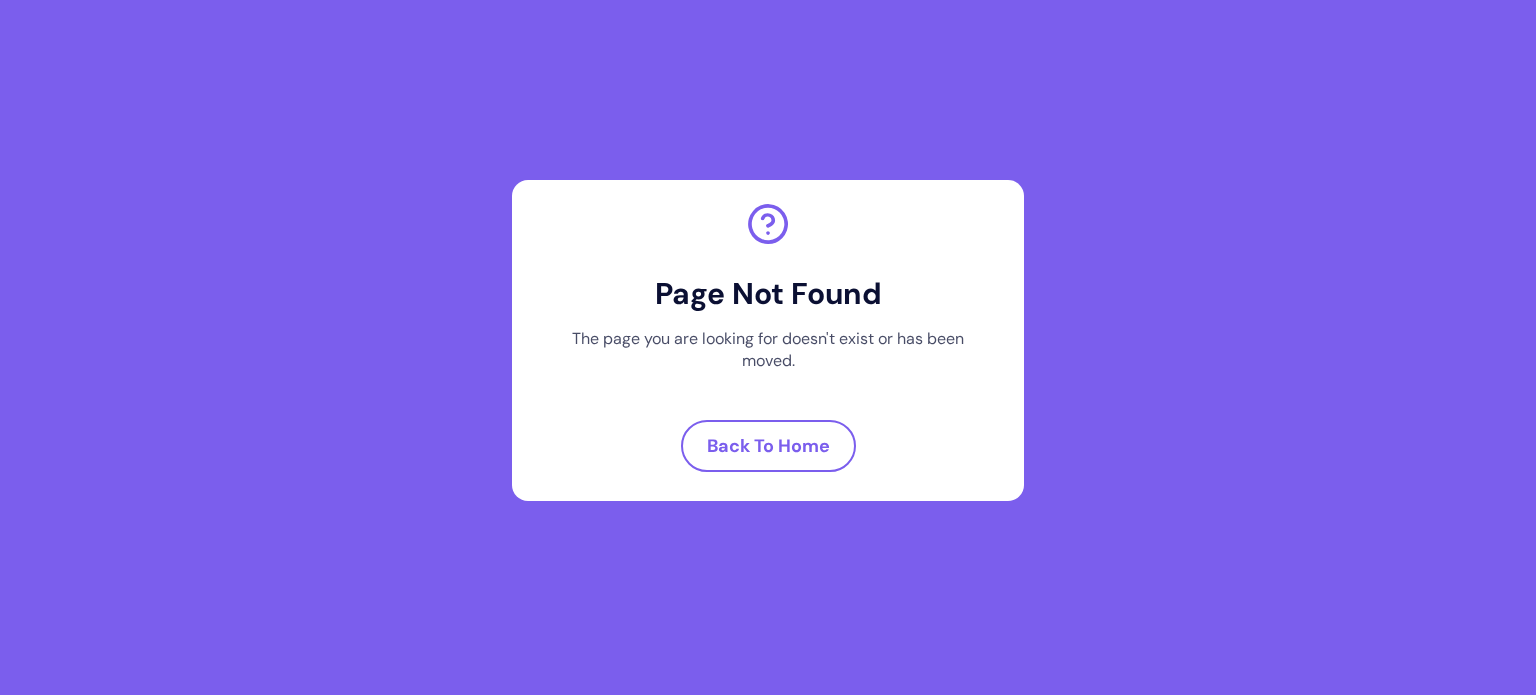 scroll, scrollTop: 0, scrollLeft: 0, axis: both 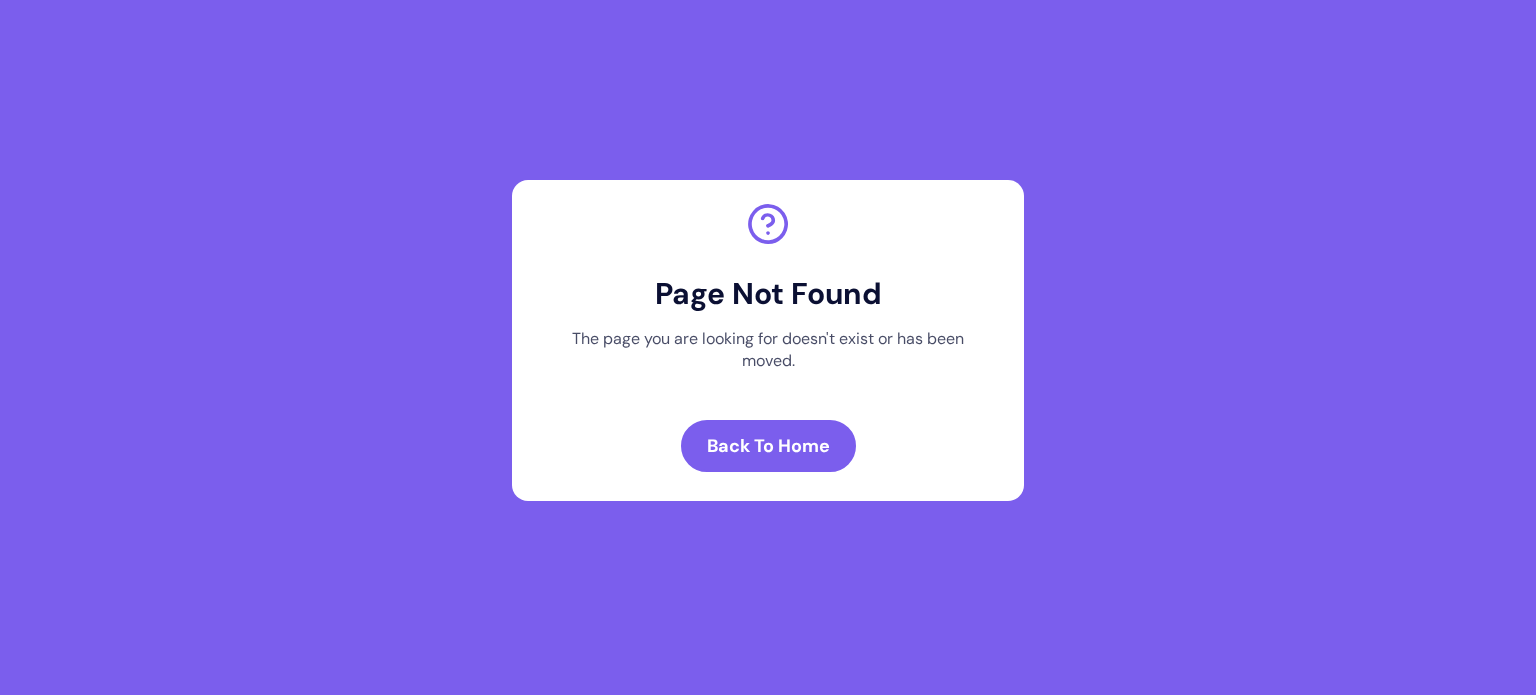 click on "Back To Home" at bounding box center [768, 446] 